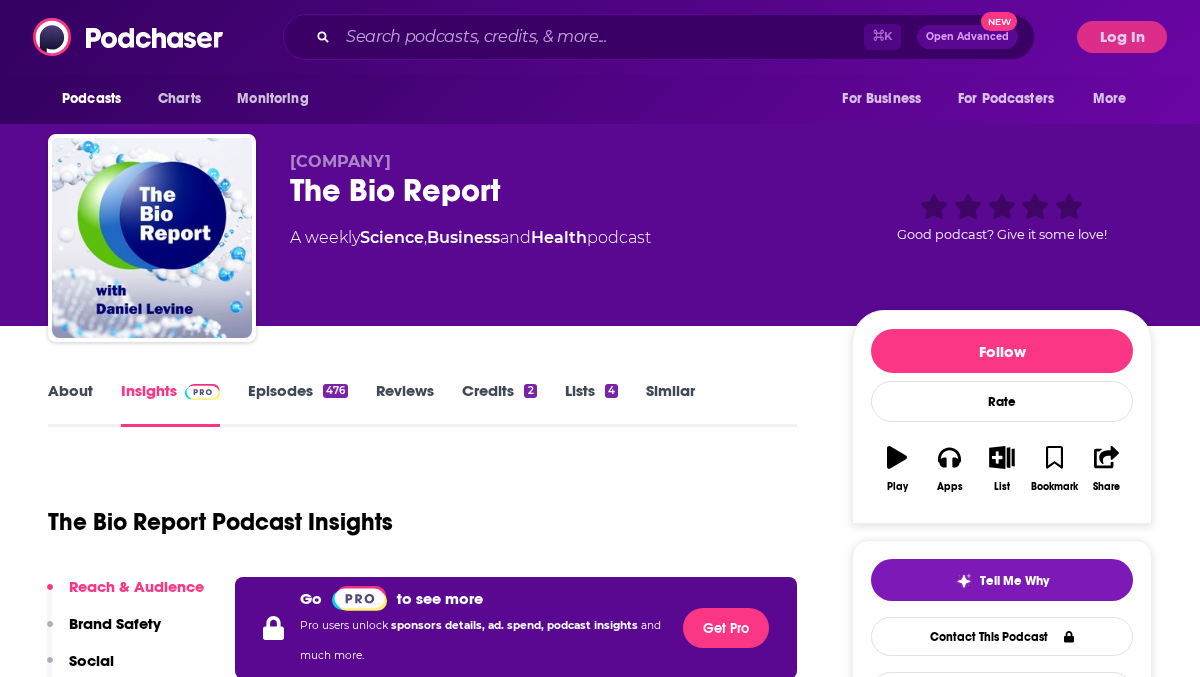 scroll, scrollTop: 0, scrollLeft: 0, axis: both 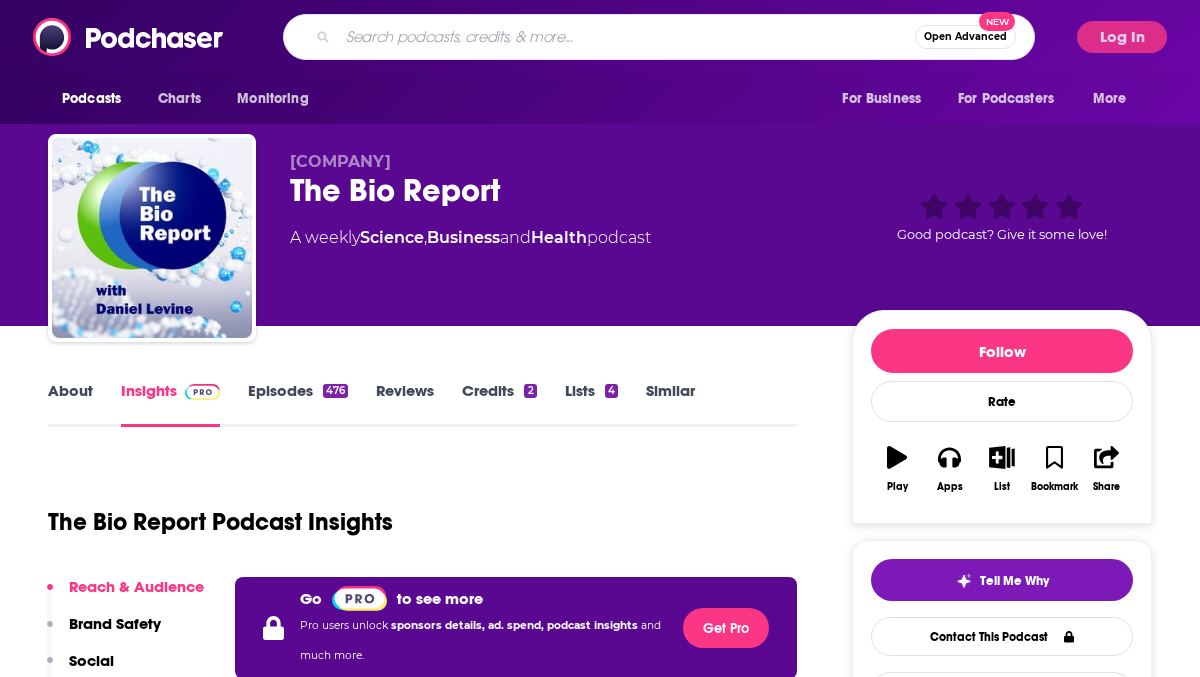 click at bounding box center [626, 37] 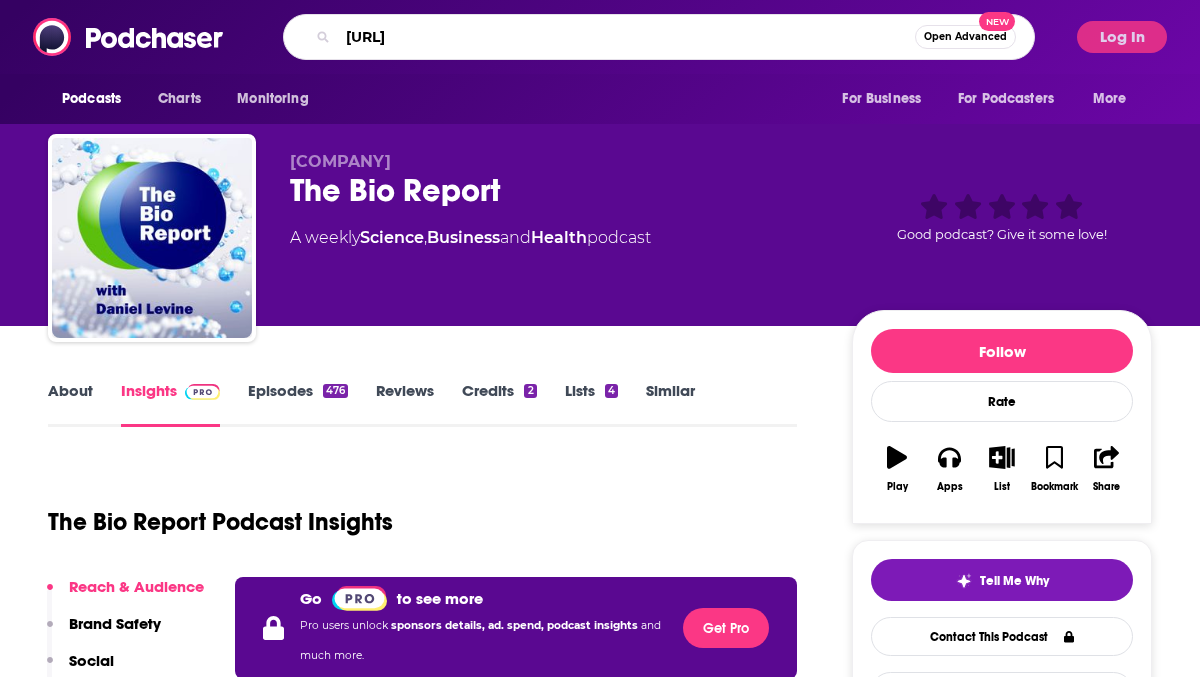 scroll, scrollTop: 0, scrollLeft: 240, axis: horizontal 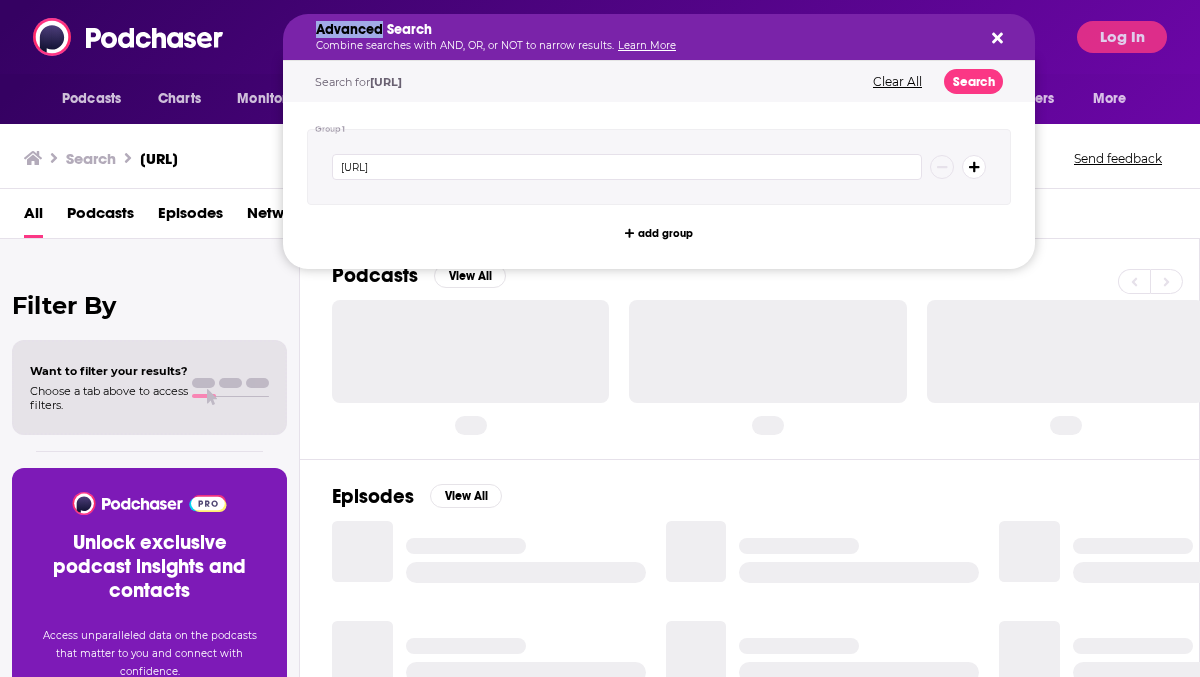 click on "Advanced Search" at bounding box center [643, 30] 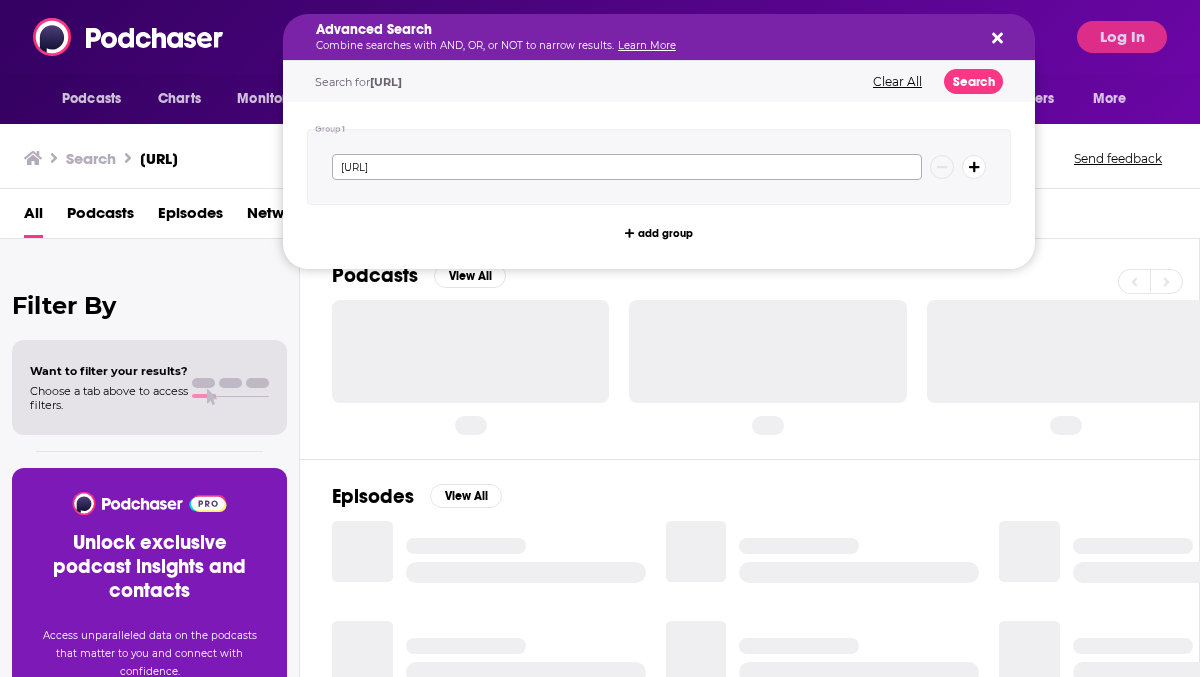 click on "[URL]" at bounding box center [627, 167] 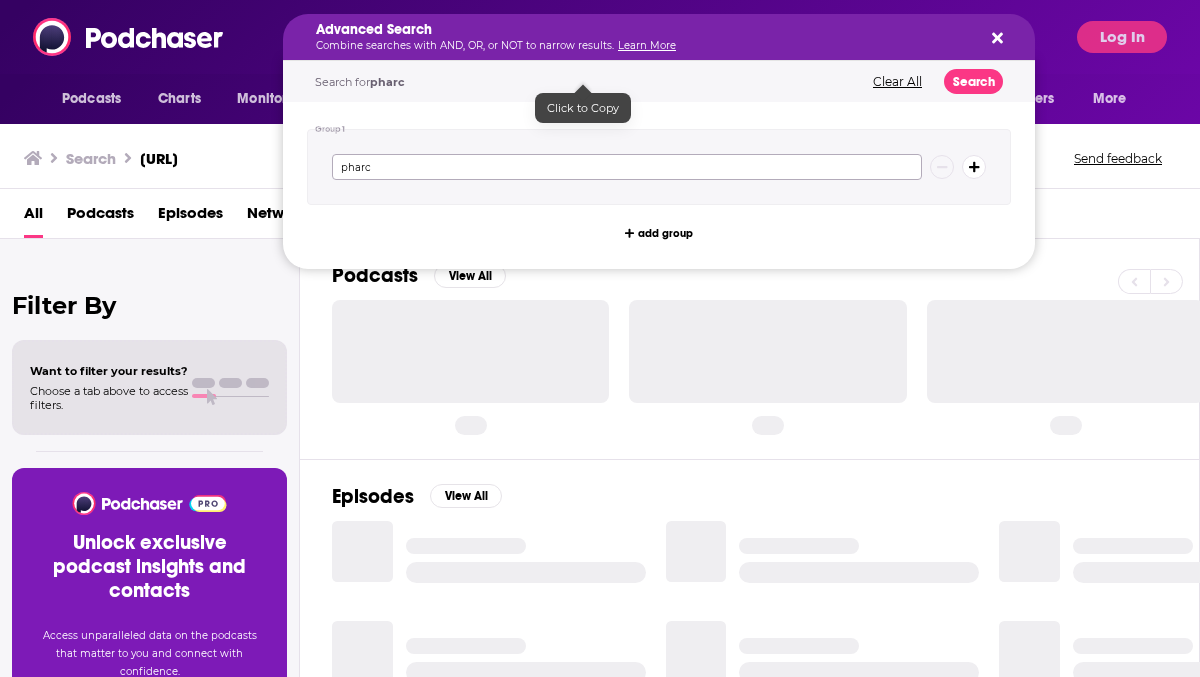 type on "pharc" 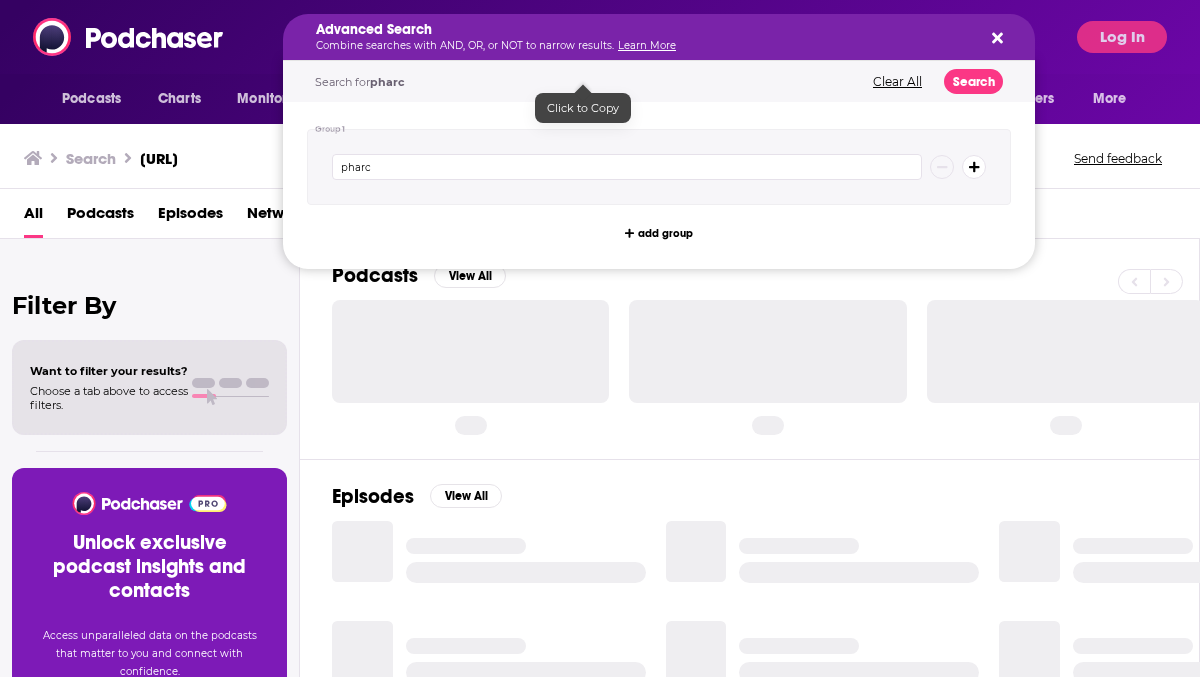 click 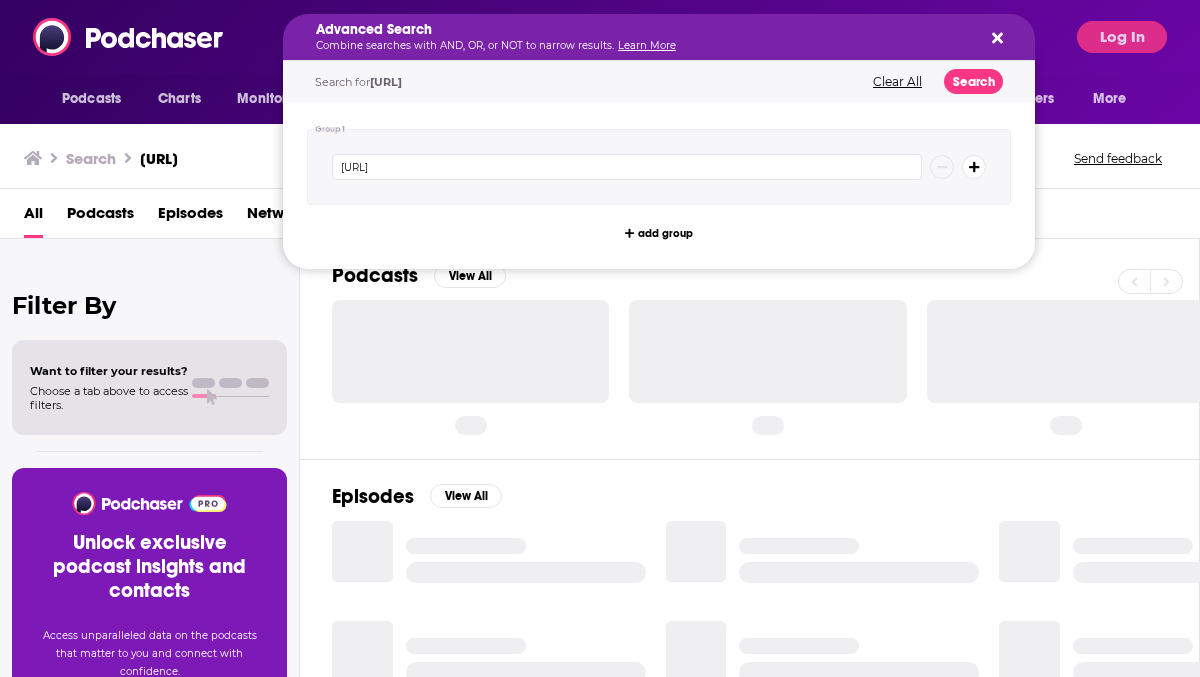 click on "Advanced Search" at bounding box center (643, 30) 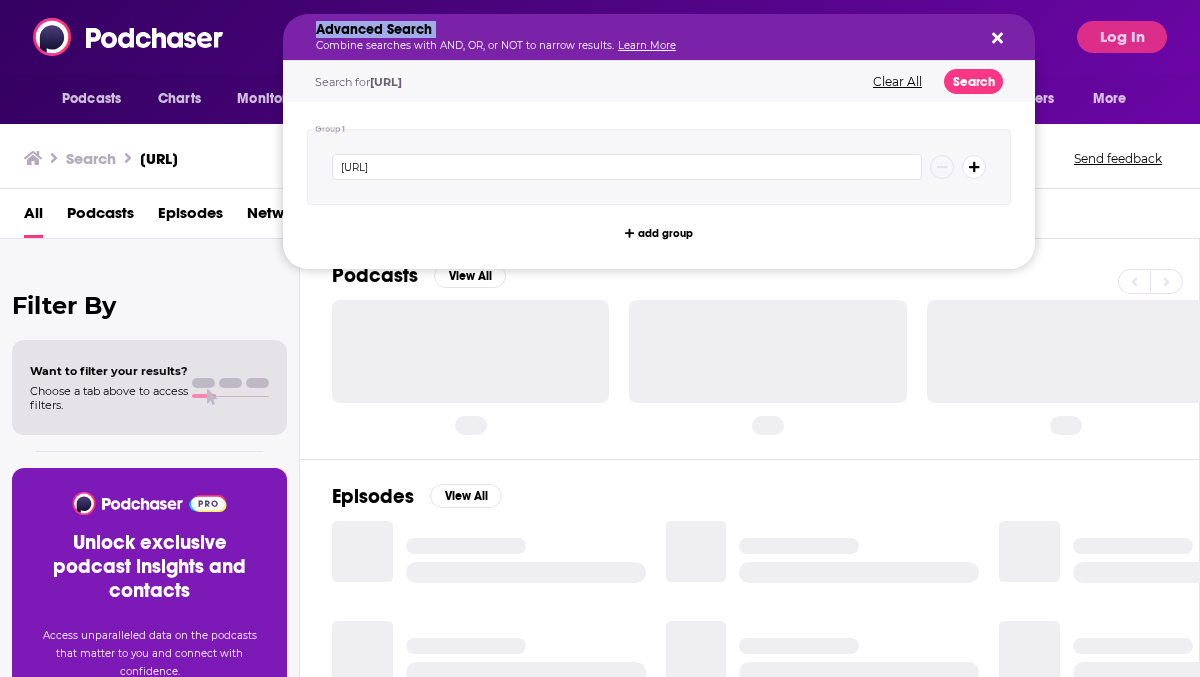 click on "Advanced Search" at bounding box center [643, 30] 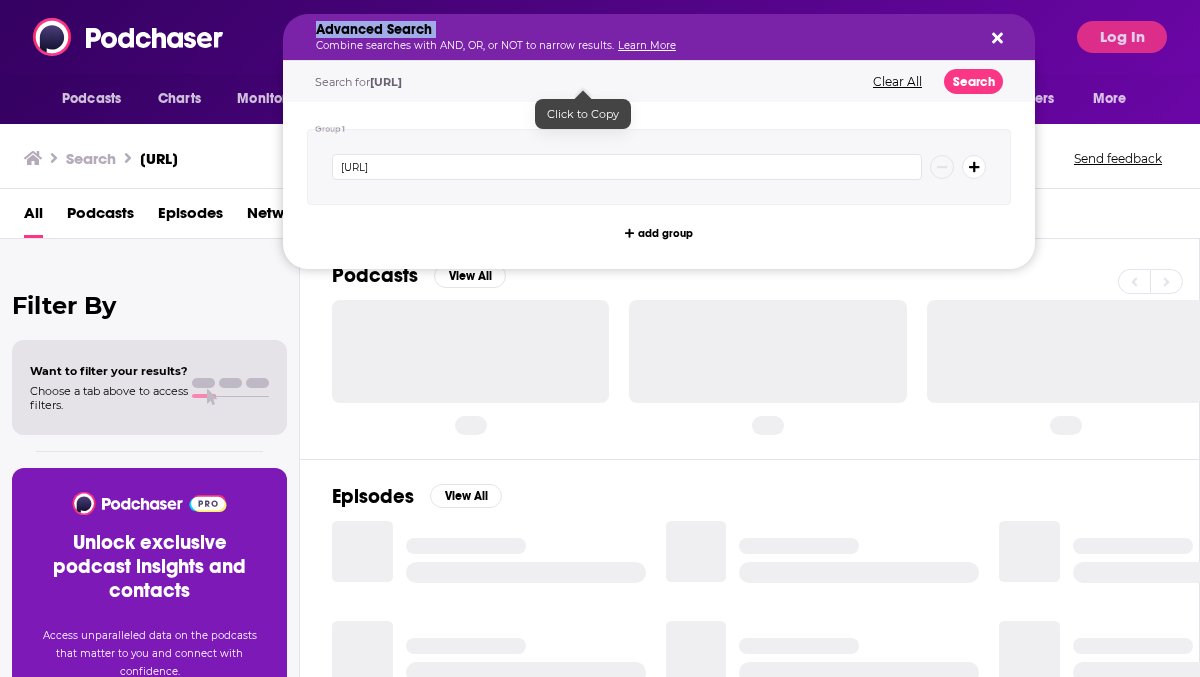 click on "Clear All" at bounding box center (897, 82) 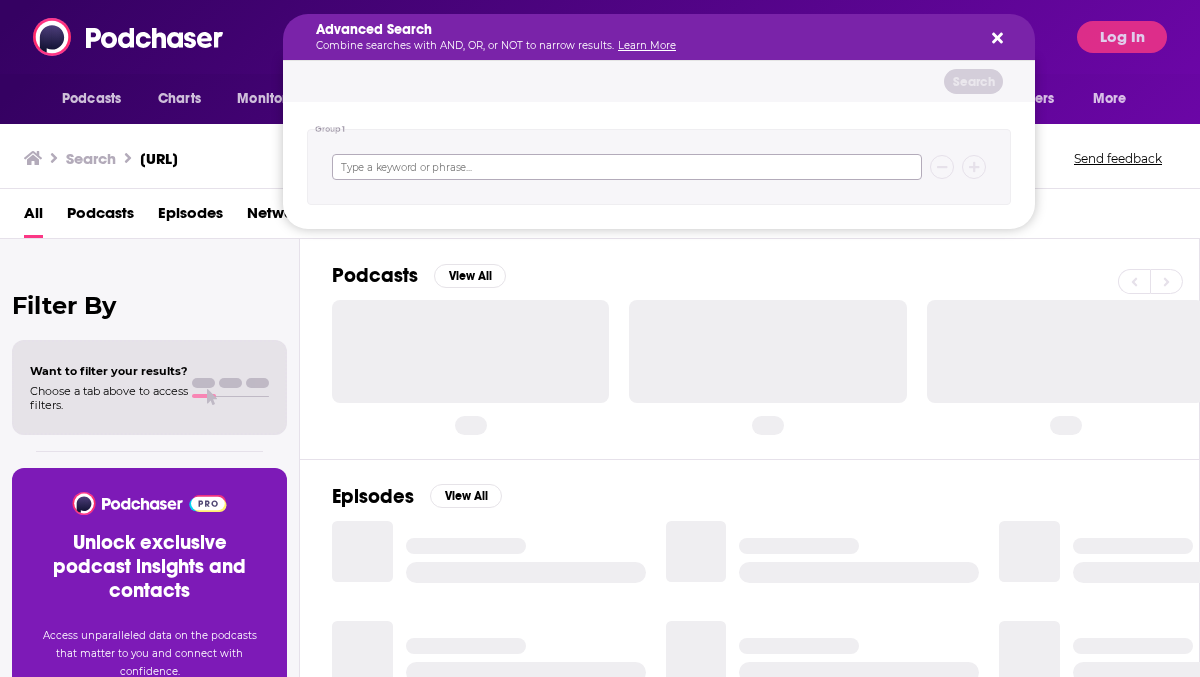 click at bounding box center (627, 167) 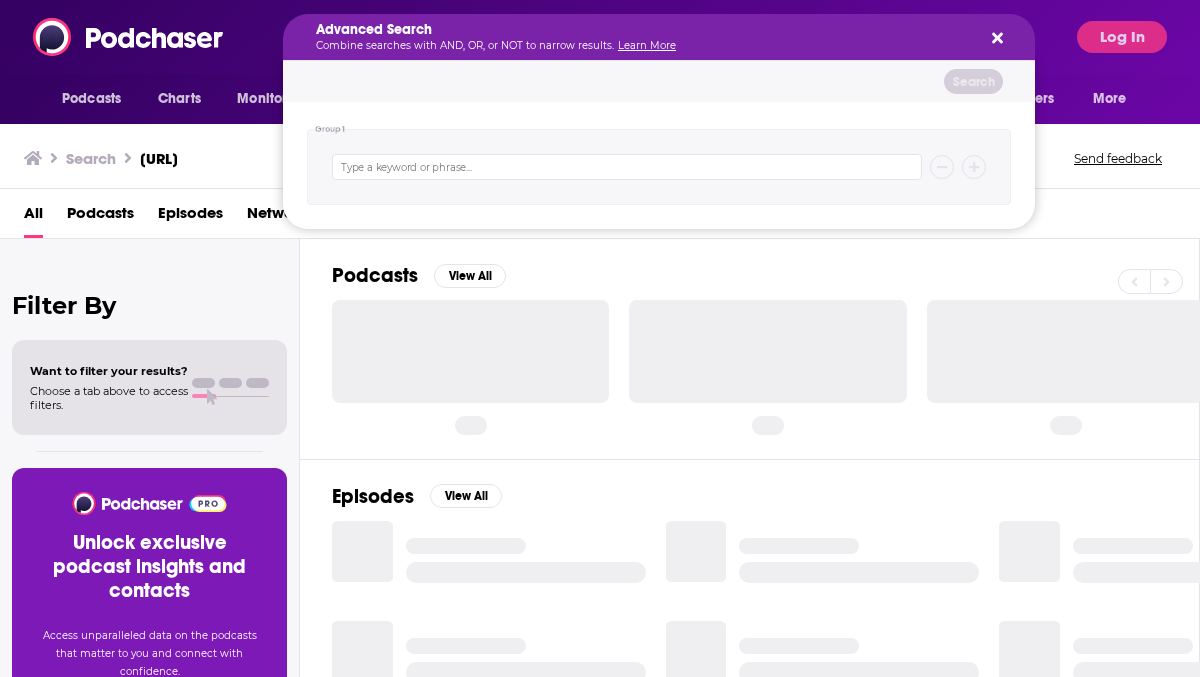click on "Advanced Search Combine searches with AND, OR, or NOT to narrow results. Learn More" at bounding box center [659, 37] 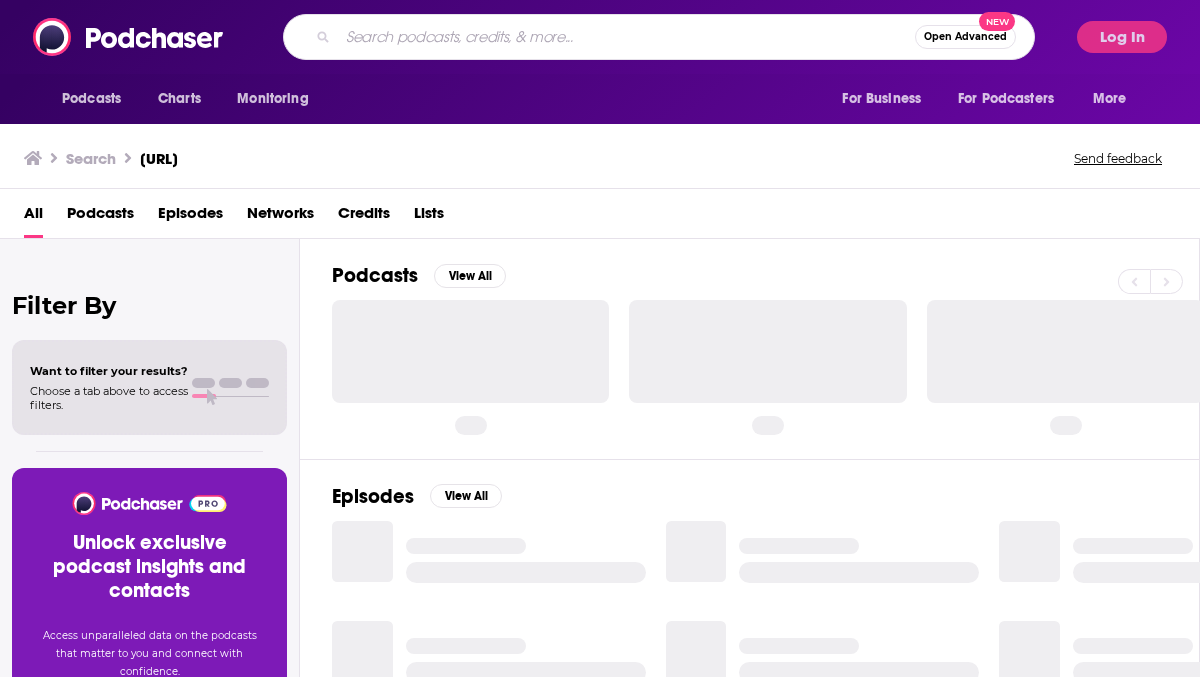 click at bounding box center (626, 37) 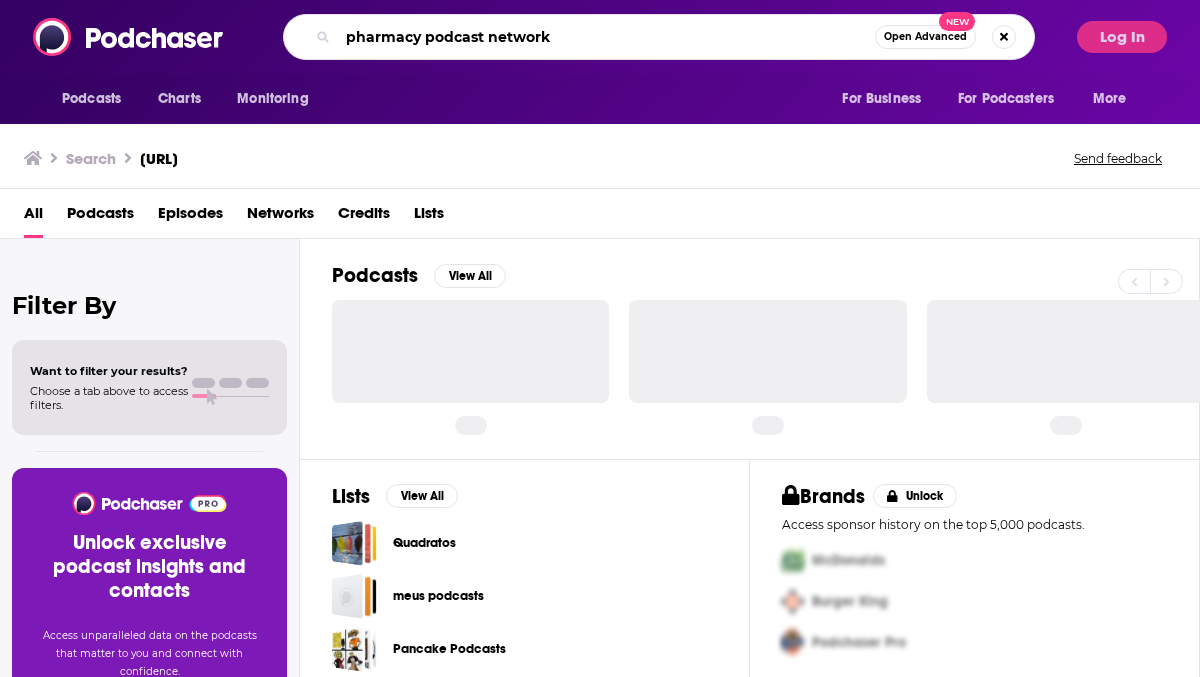 type on "pharmacy podcast network" 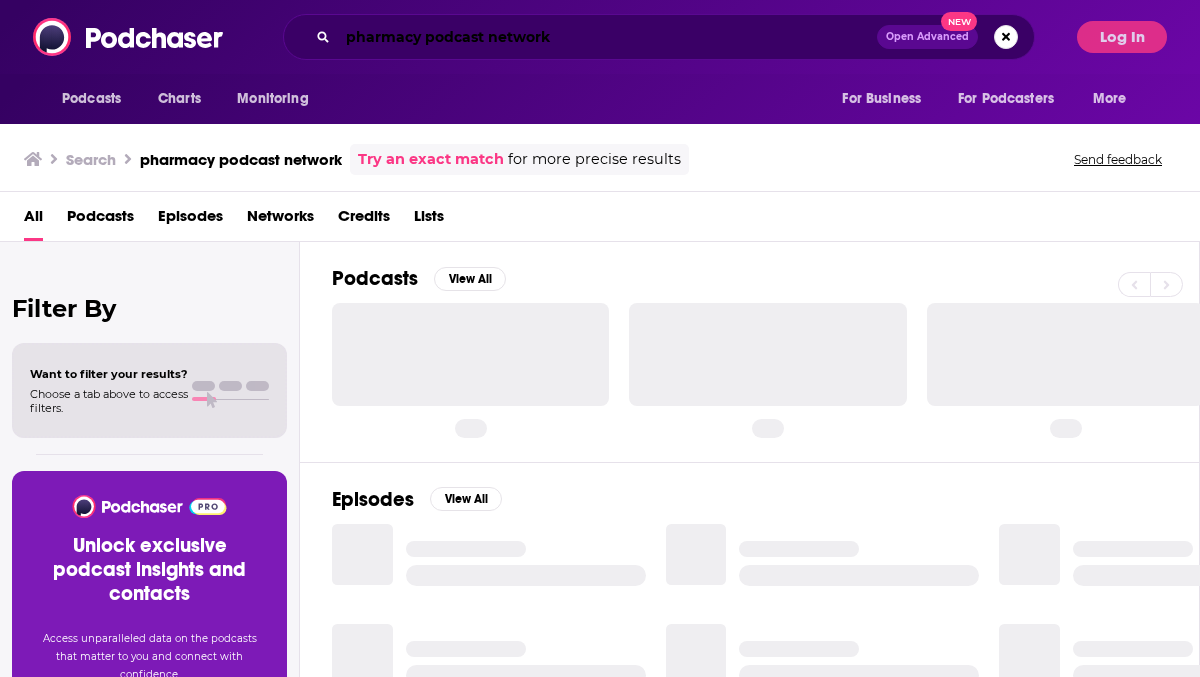 click on "pharmacy podcast network" at bounding box center [607, 37] 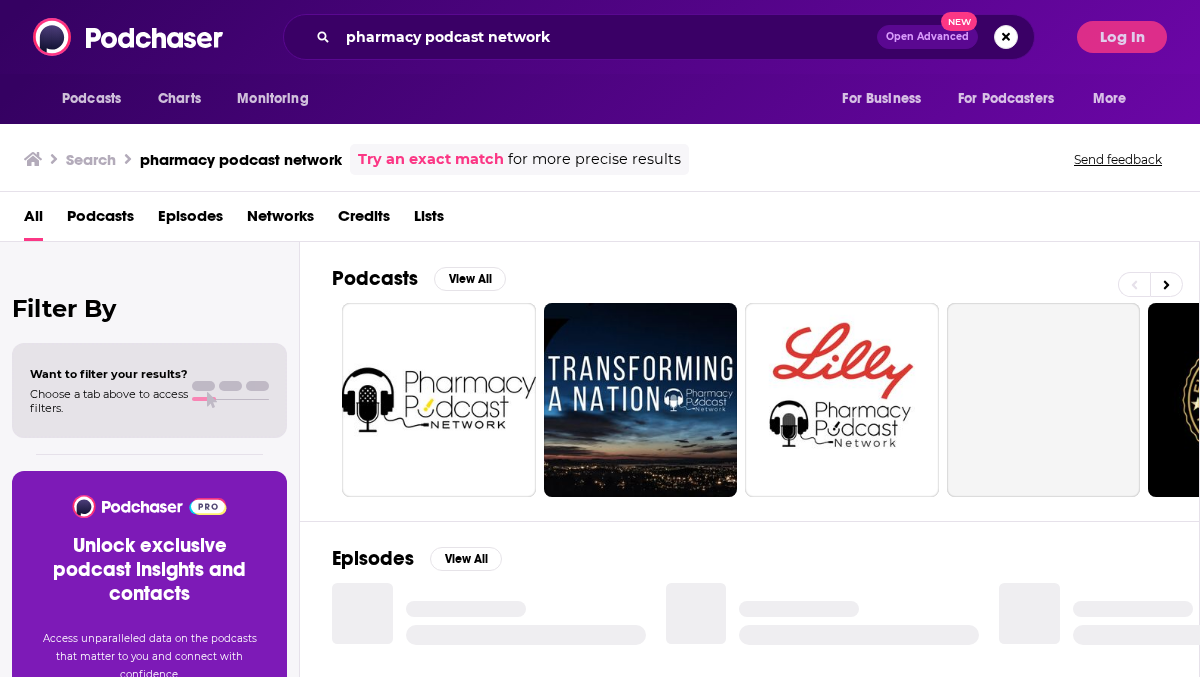 scroll, scrollTop: 59, scrollLeft: 0, axis: vertical 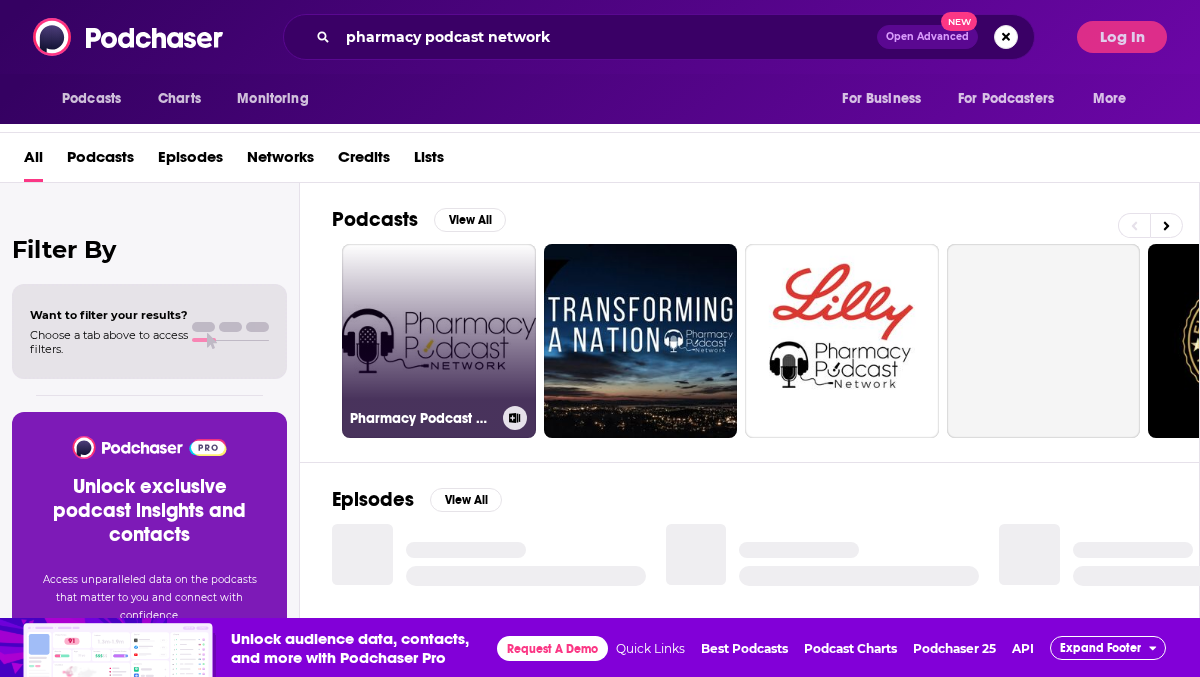 click on "Pharmacy Podcast Network" at bounding box center (439, 341) 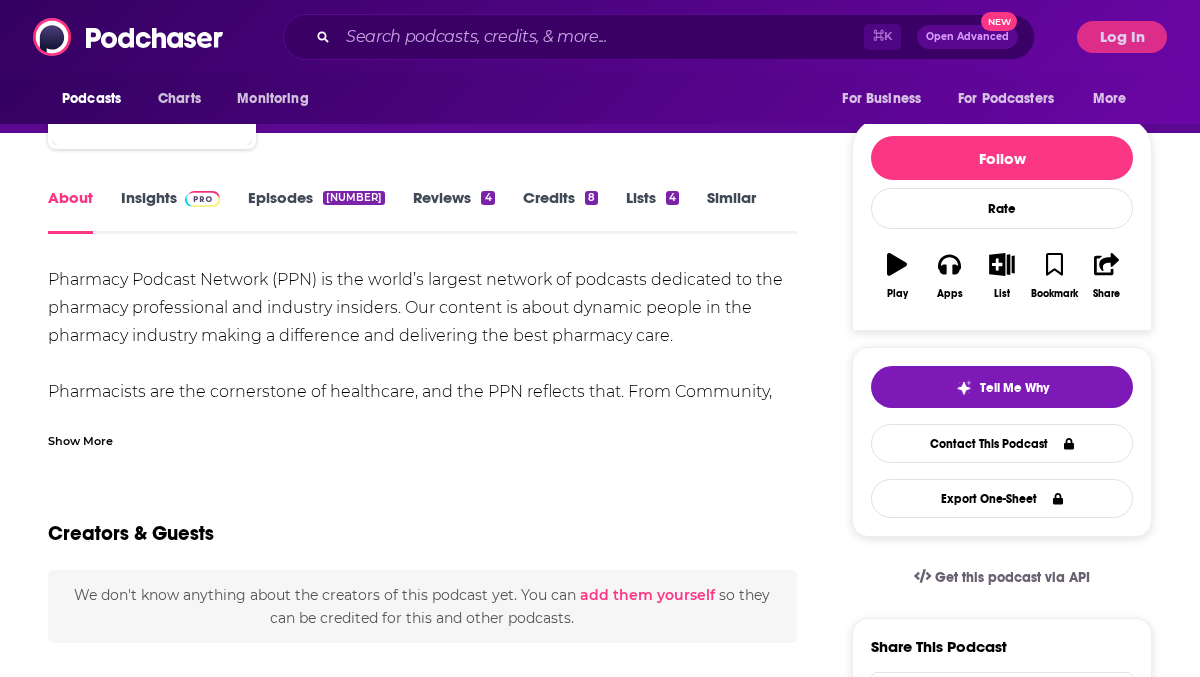 scroll, scrollTop: 196, scrollLeft: 0, axis: vertical 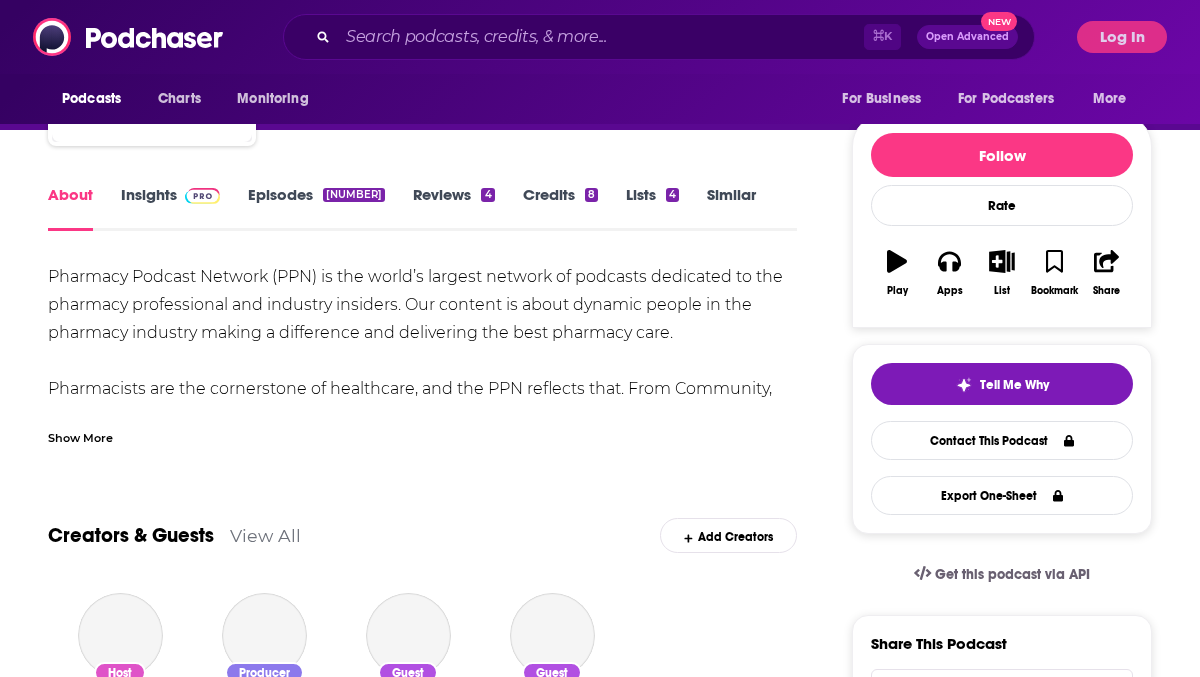 click on "Insights" at bounding box center (170, 208) 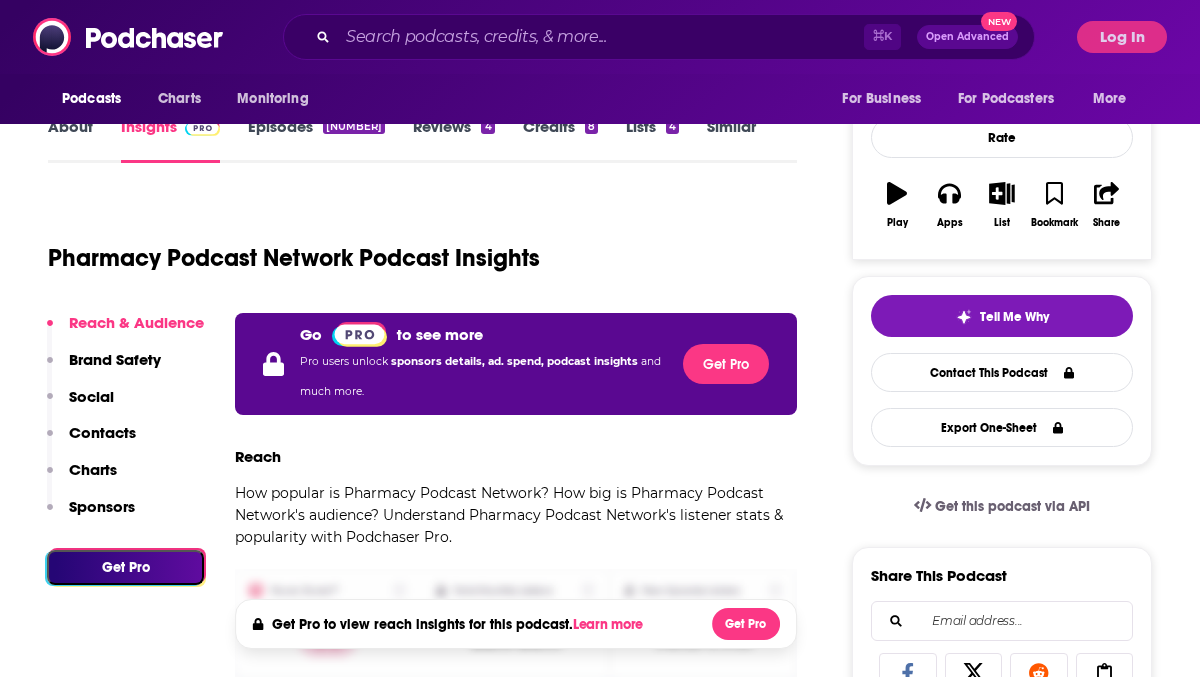 scroll, scrollTop: 267, scrollLeft: 0, axis: vertical 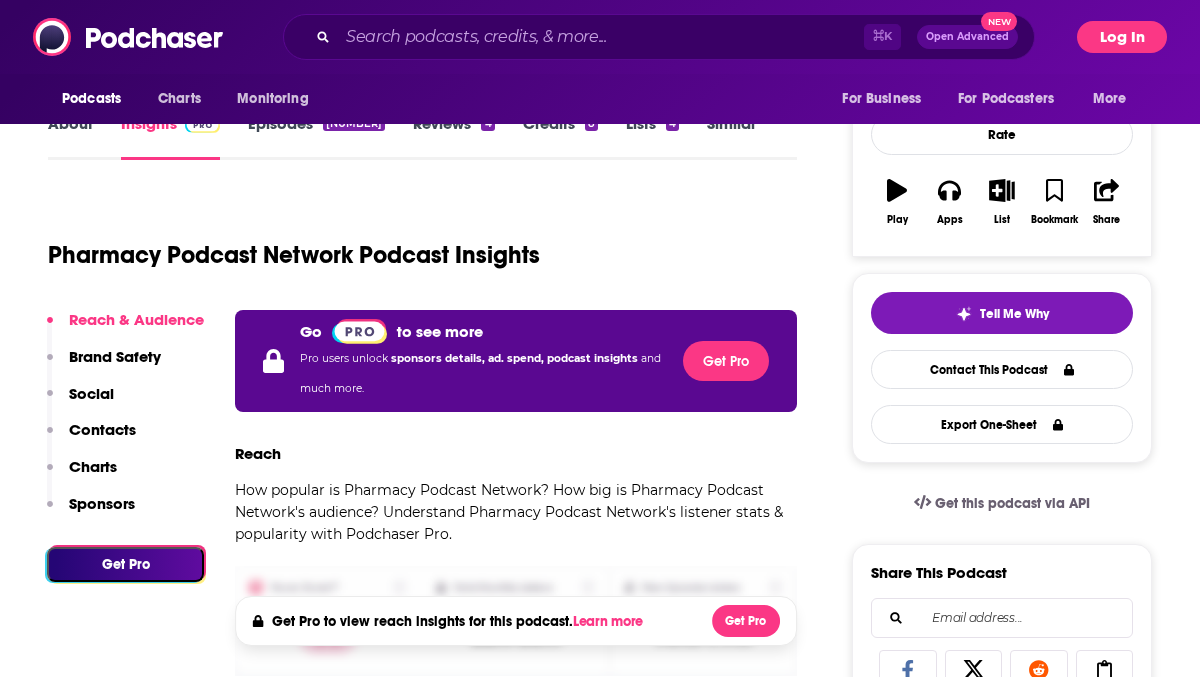 click on "Log In" at bounding box center [1122, 37] 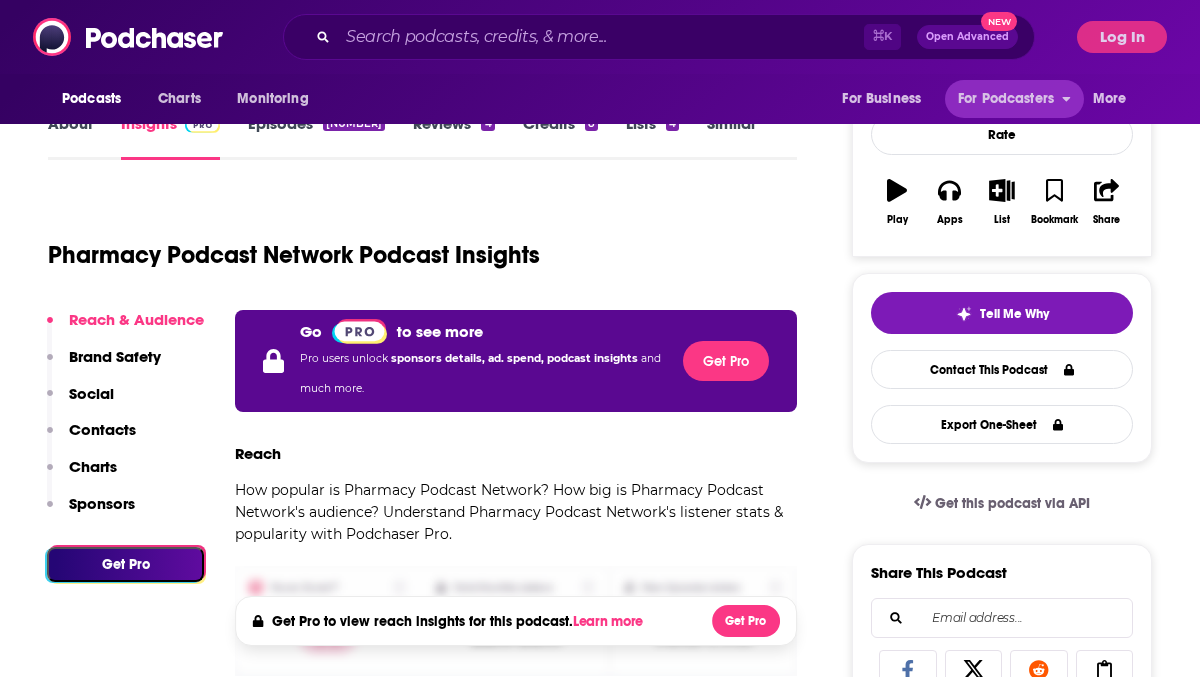 scroll, scrollTop: 0, scrollLeft: 0, axis: both 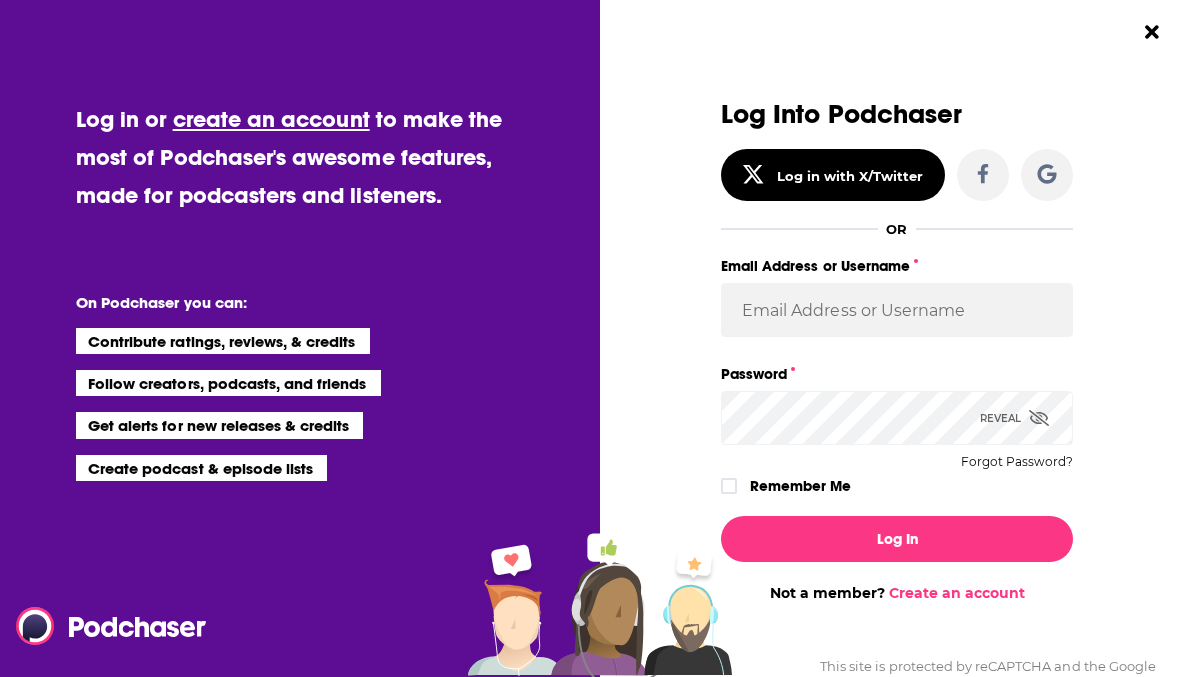 type 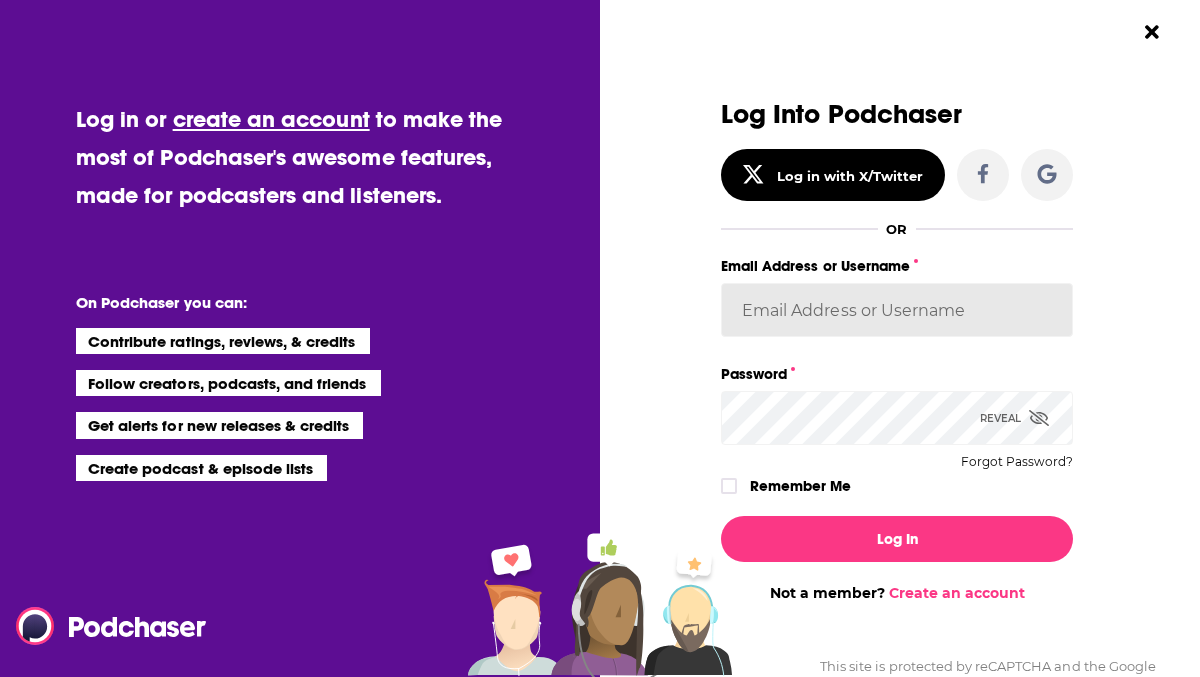 type on "HCpodchaser" 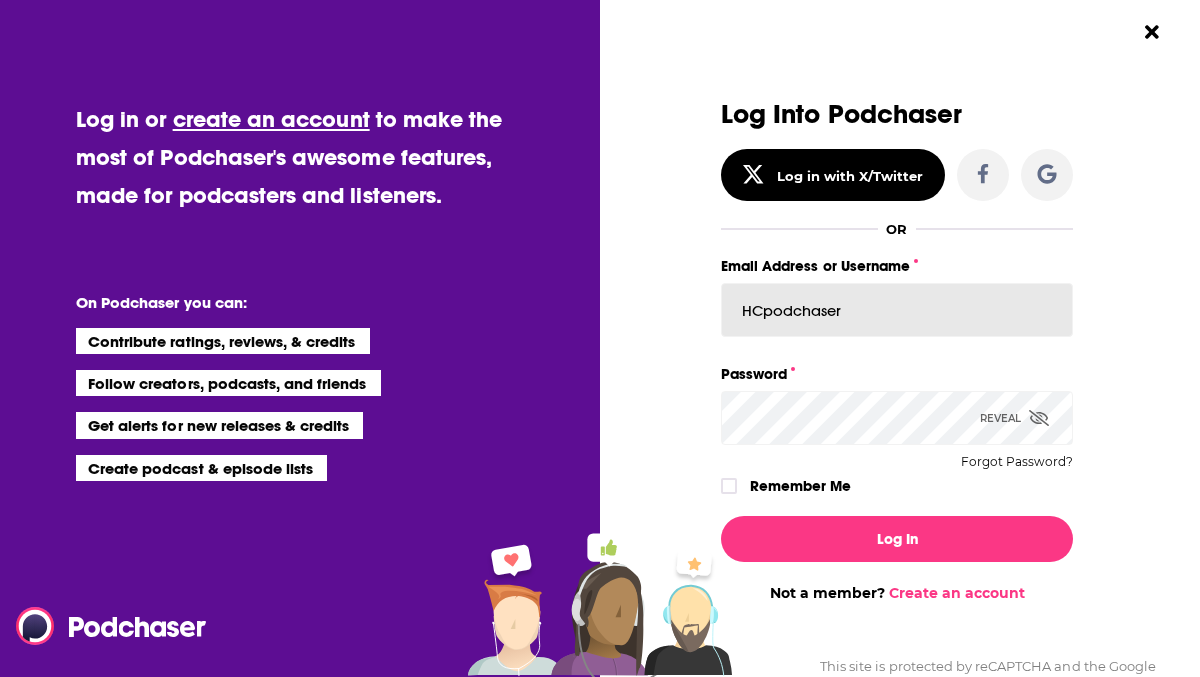 click on "HCpodchaser" at bounding box center (897, 310) 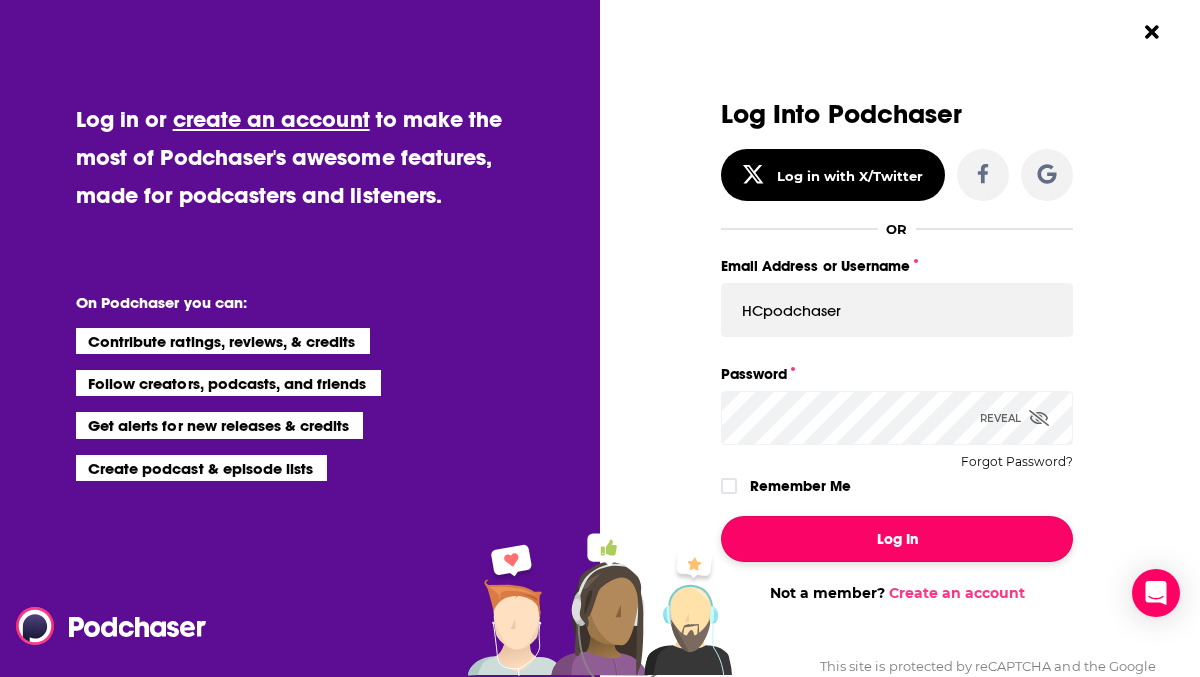click on "Log In" at bounding box center (897, 539) 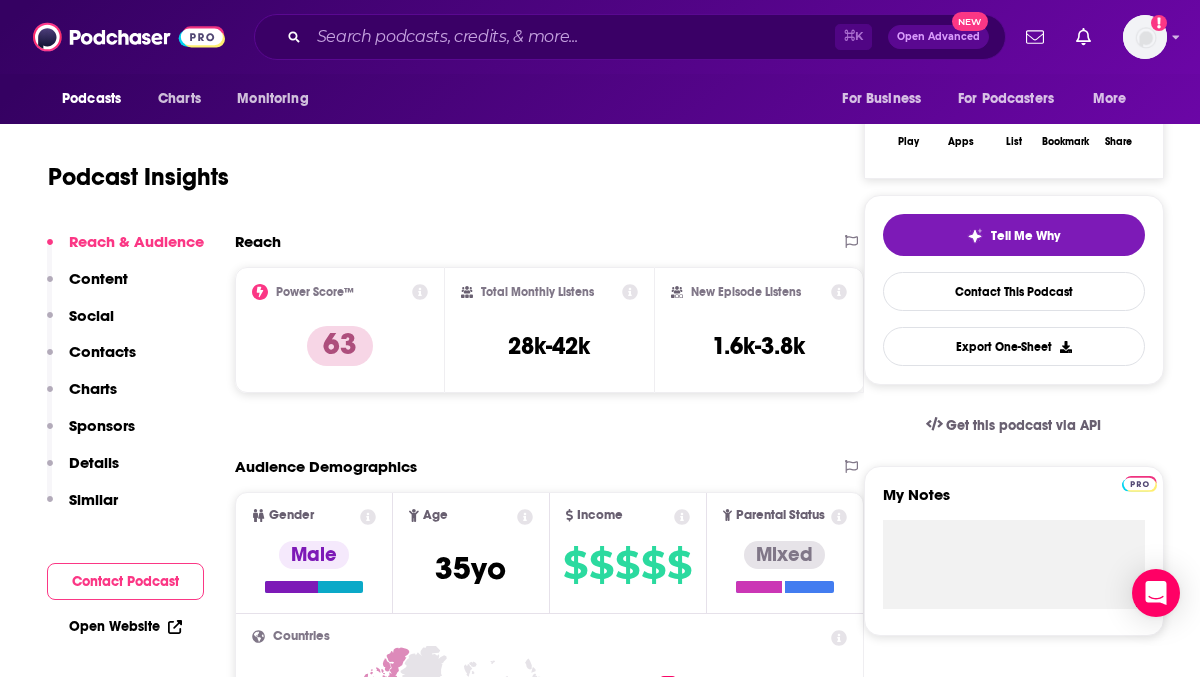 scroll, scrollTop: 349, scrollLeft: 0, axis: vertical 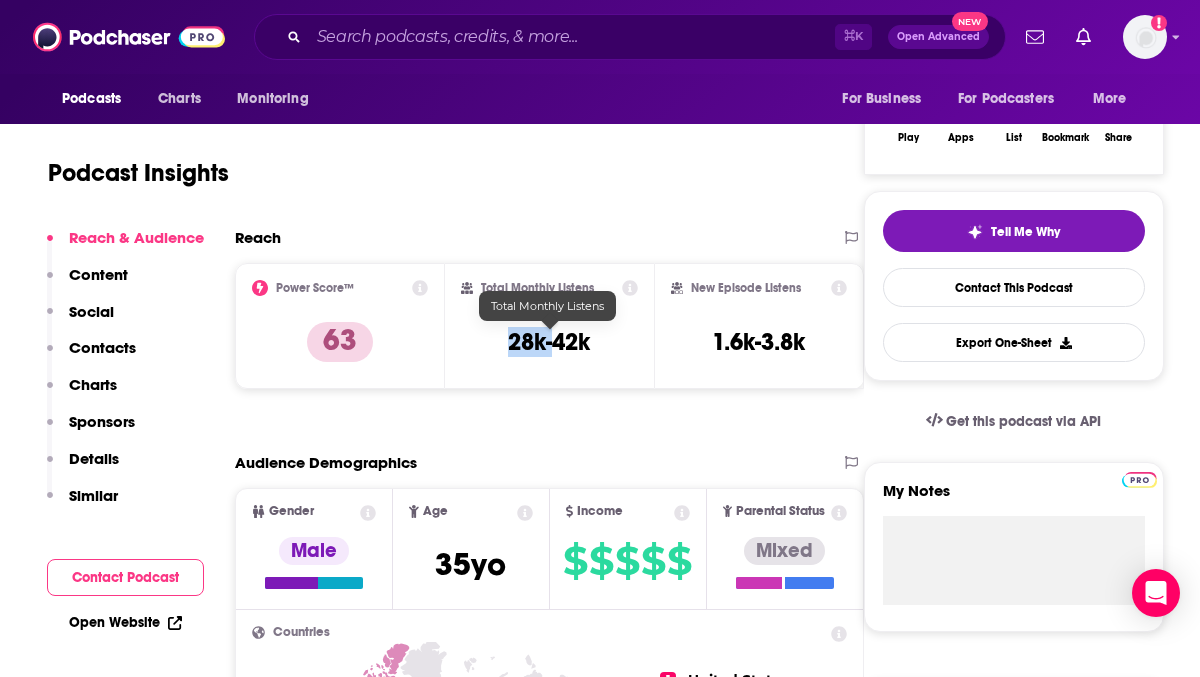 drag, startPoint x: 507, startPoint y: 340, endPoint x: 565, endPoint y: 340, distance: 58 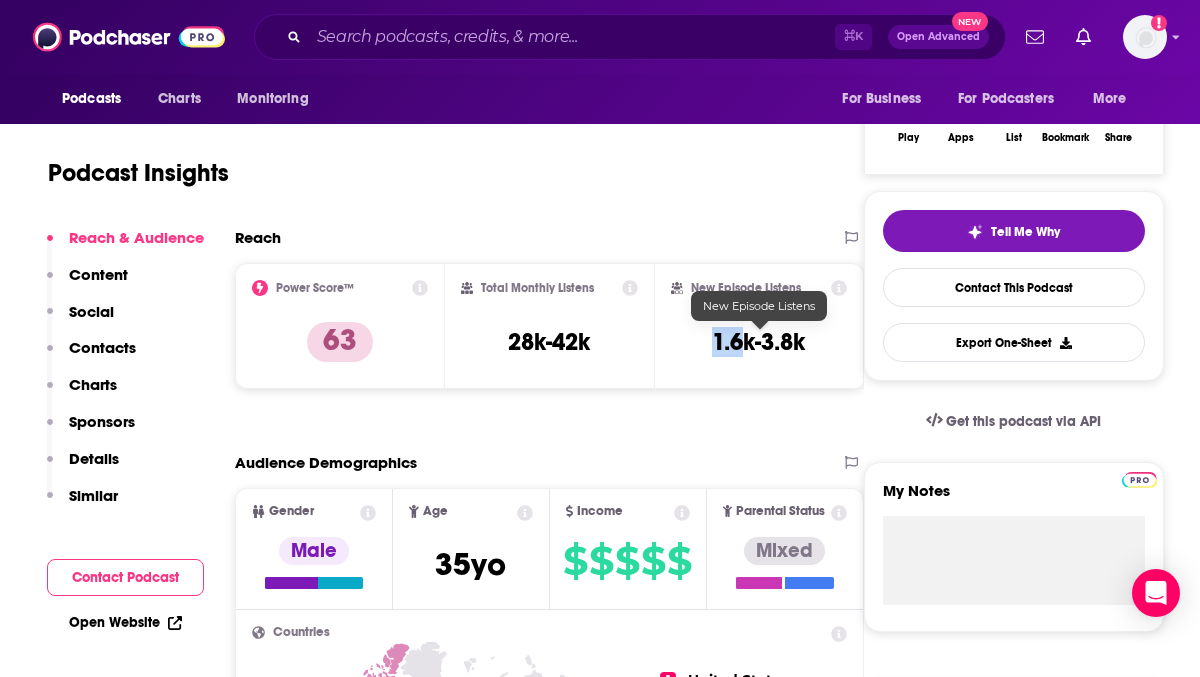 drag, startPoint x: 702, startPoint y: 344, endPoint x: 747, endPoint y: 349, distance: 45.276924 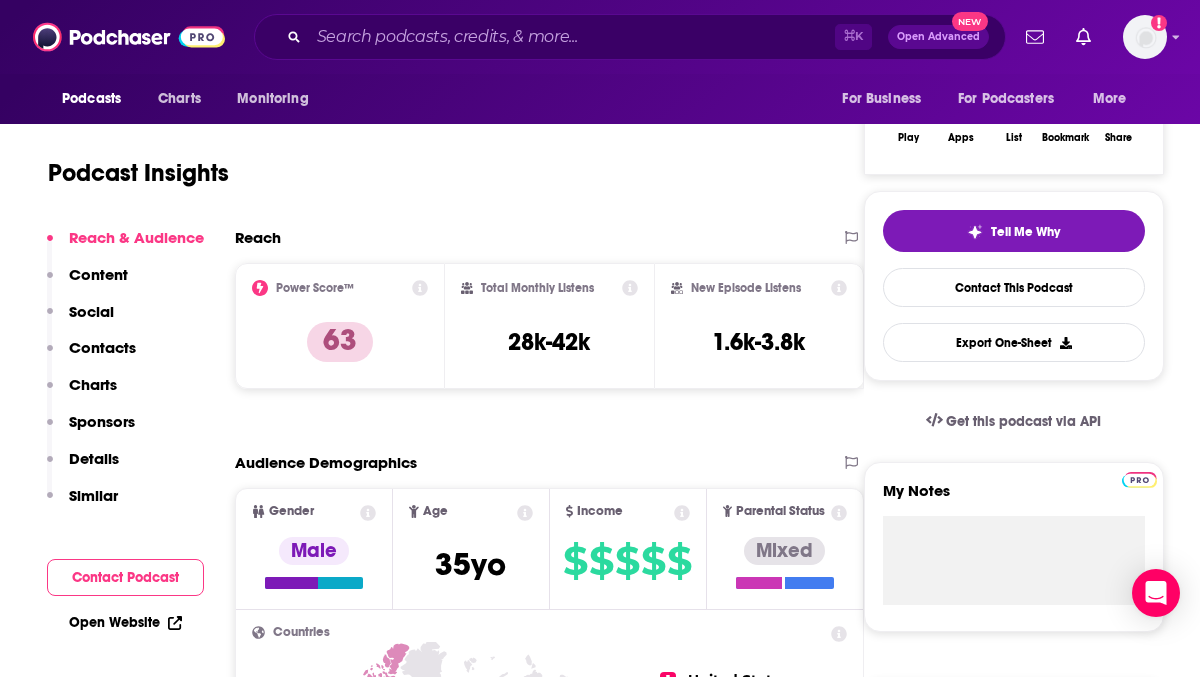 click on "Podcast Insights" at bounding box center [428, 169] 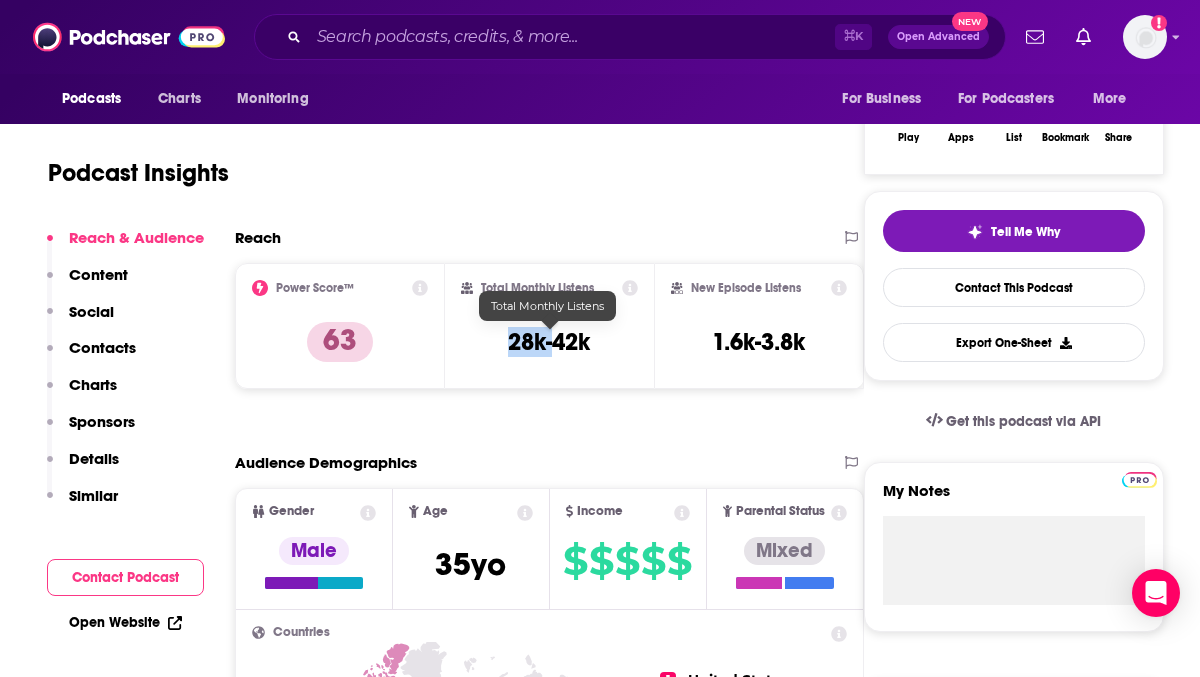drag, startPoint x: 502, startPoint y: 339, endPoint x: 552, endPoint y: 339, distance: 50 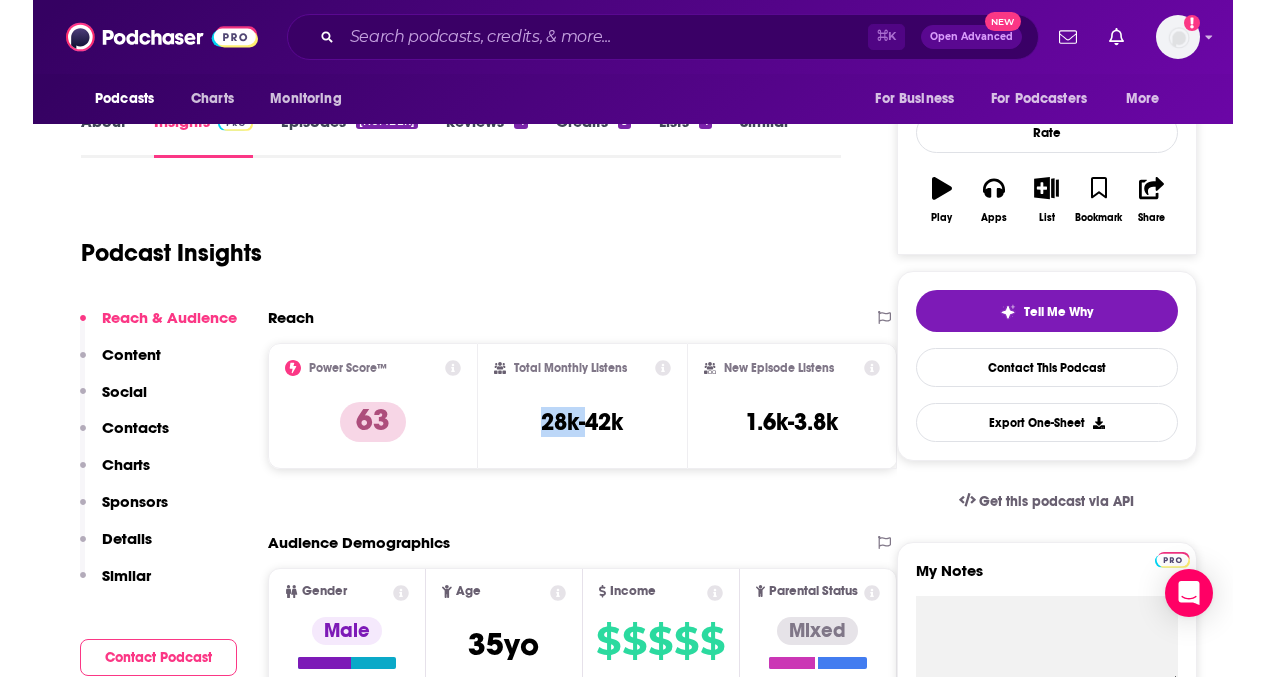 scroll, scrollTop: 265, scrollLeft: 0, axis: vertical 